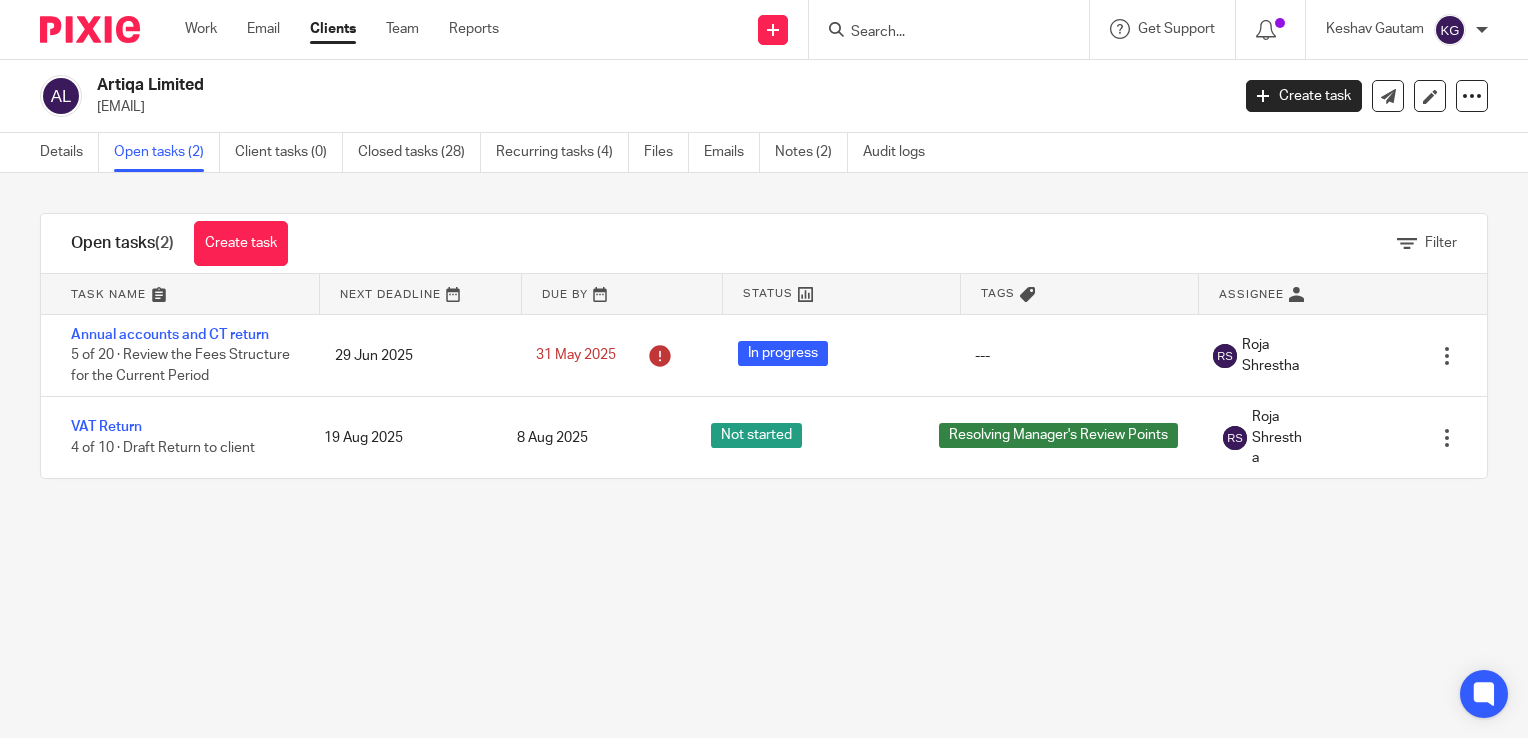 scroll, scrollTop: 0, scrollLeft: 0, axis: both 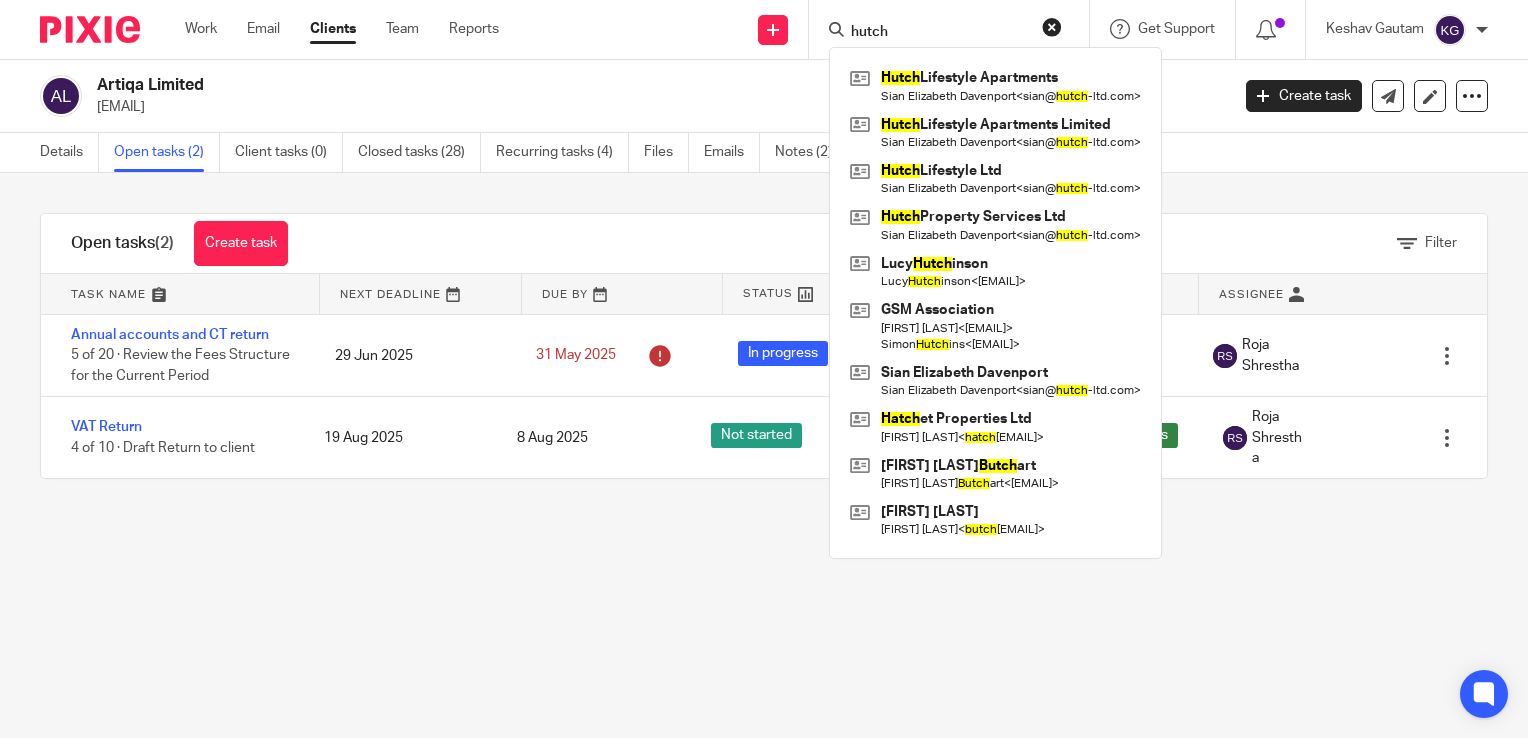 type on "hutch" 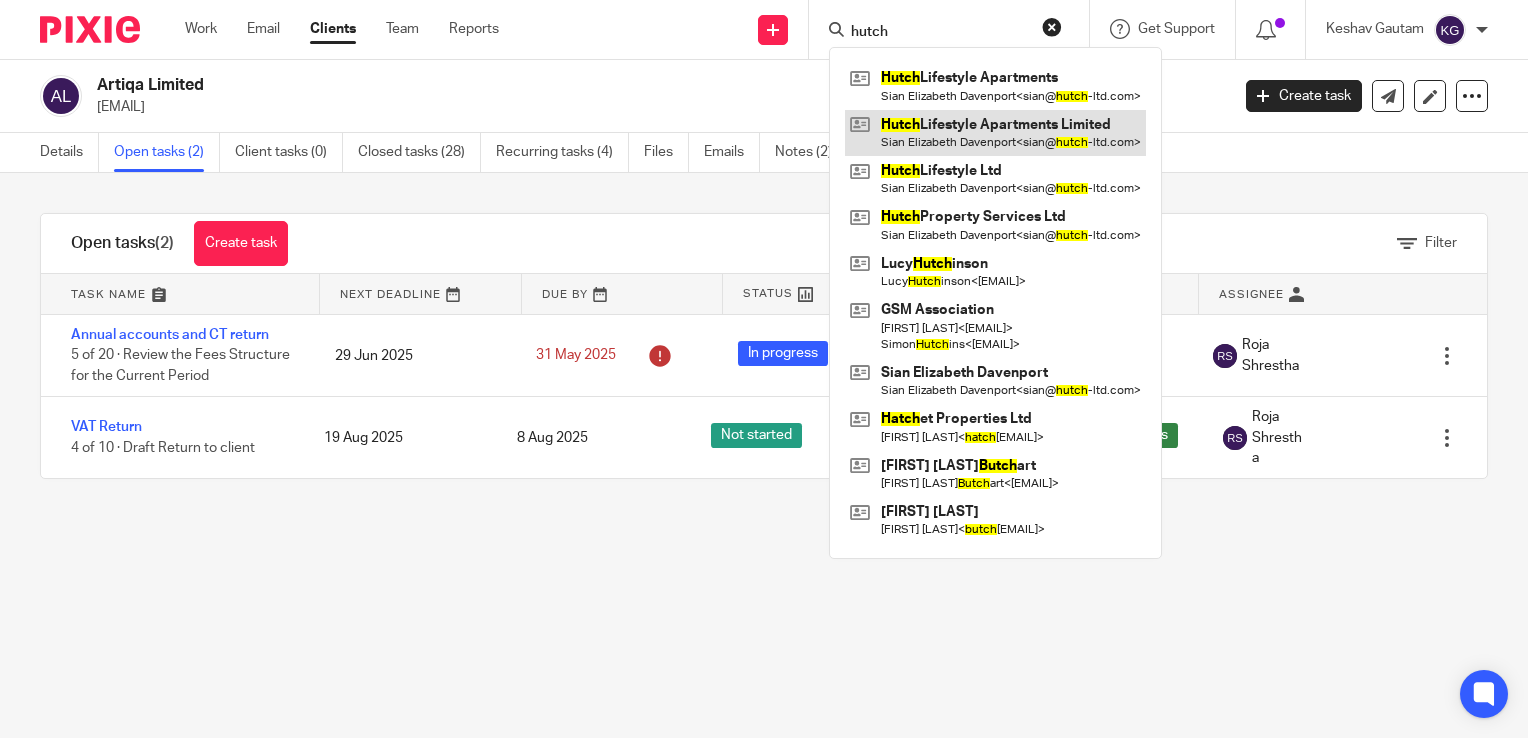 click at bounding box center [995, 133] 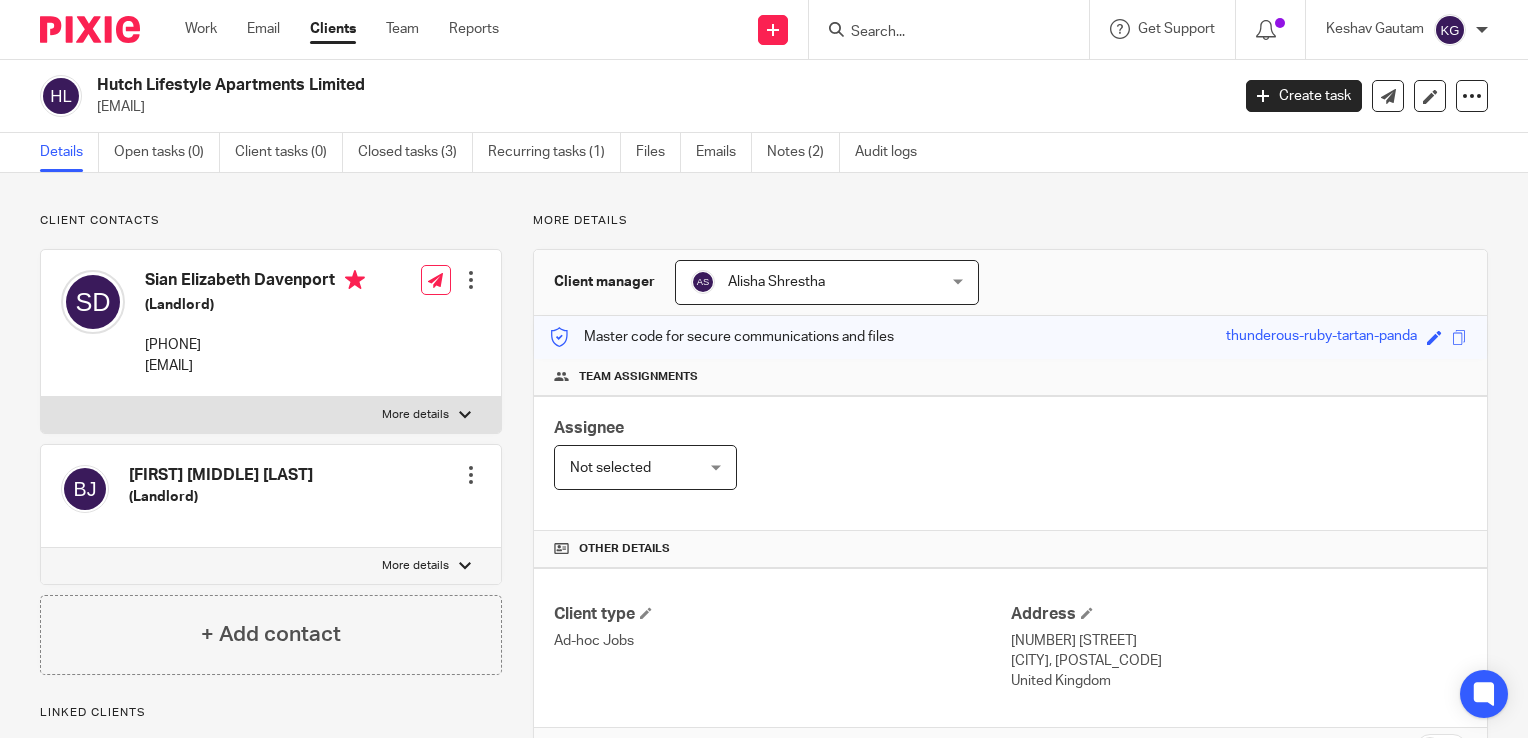 scroll, scrollTop: 0, scrollLeft: 0, axis: both 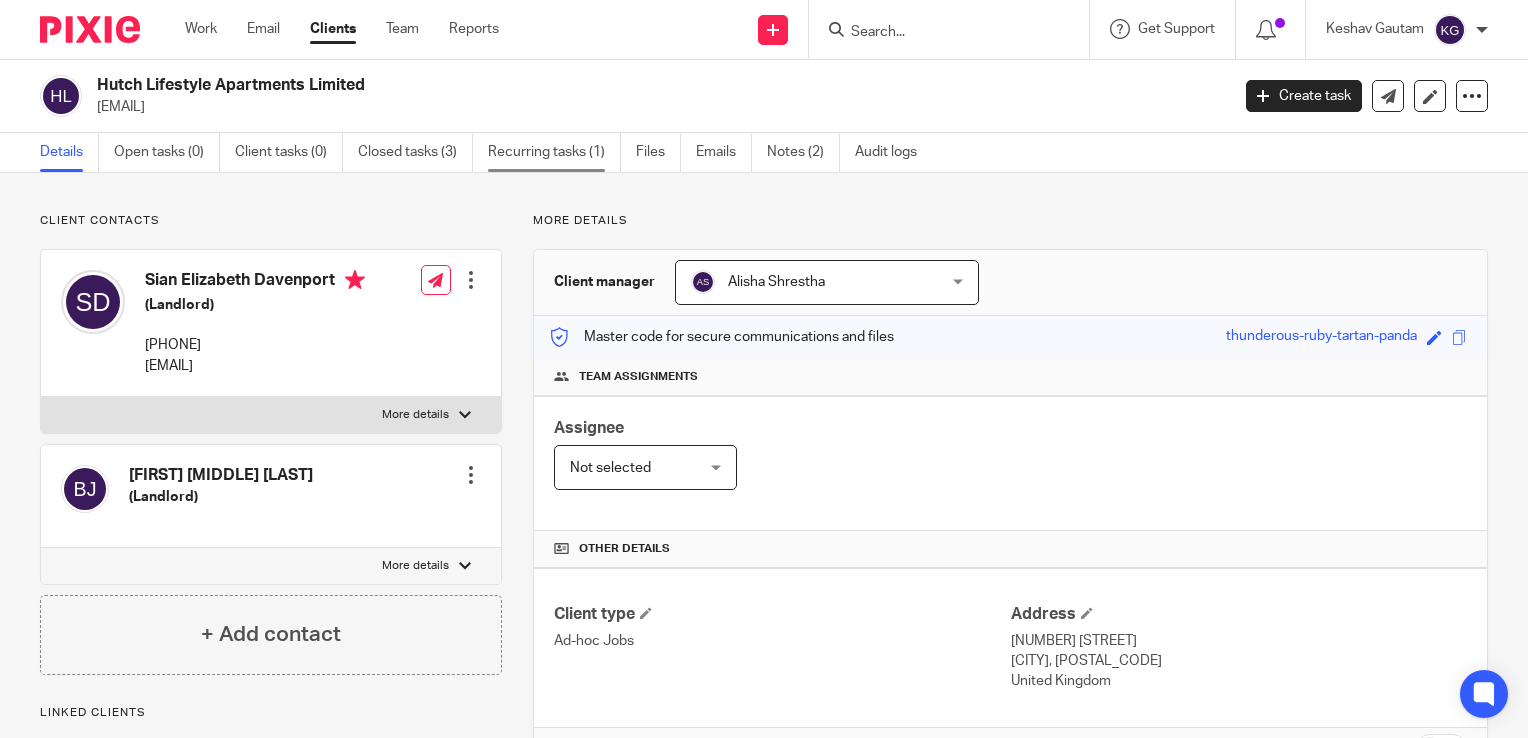 click on "Recurring tasks (1)" at bounding box center (554, 152) 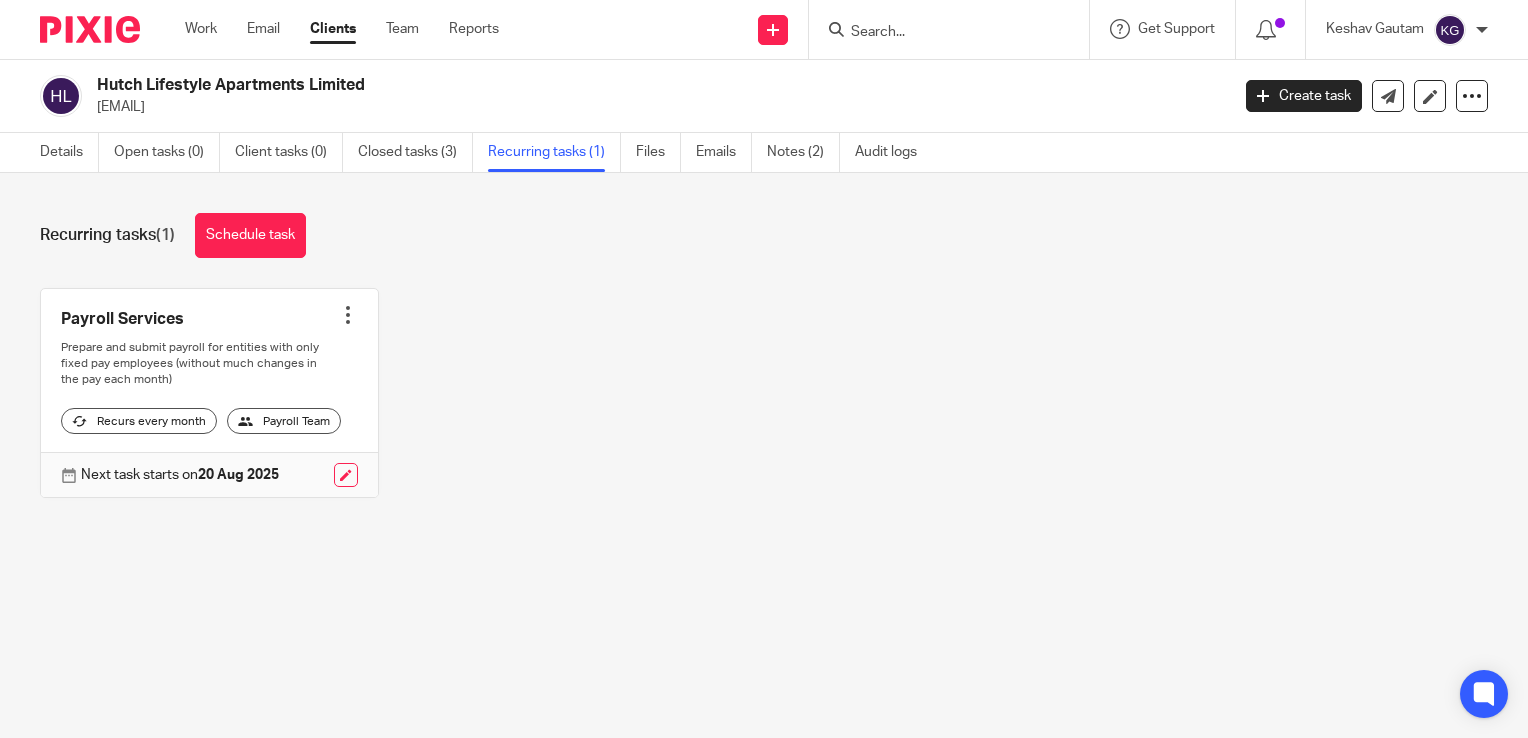 scroll, scrollTop: 0, scrollLeft: 0, axis: both 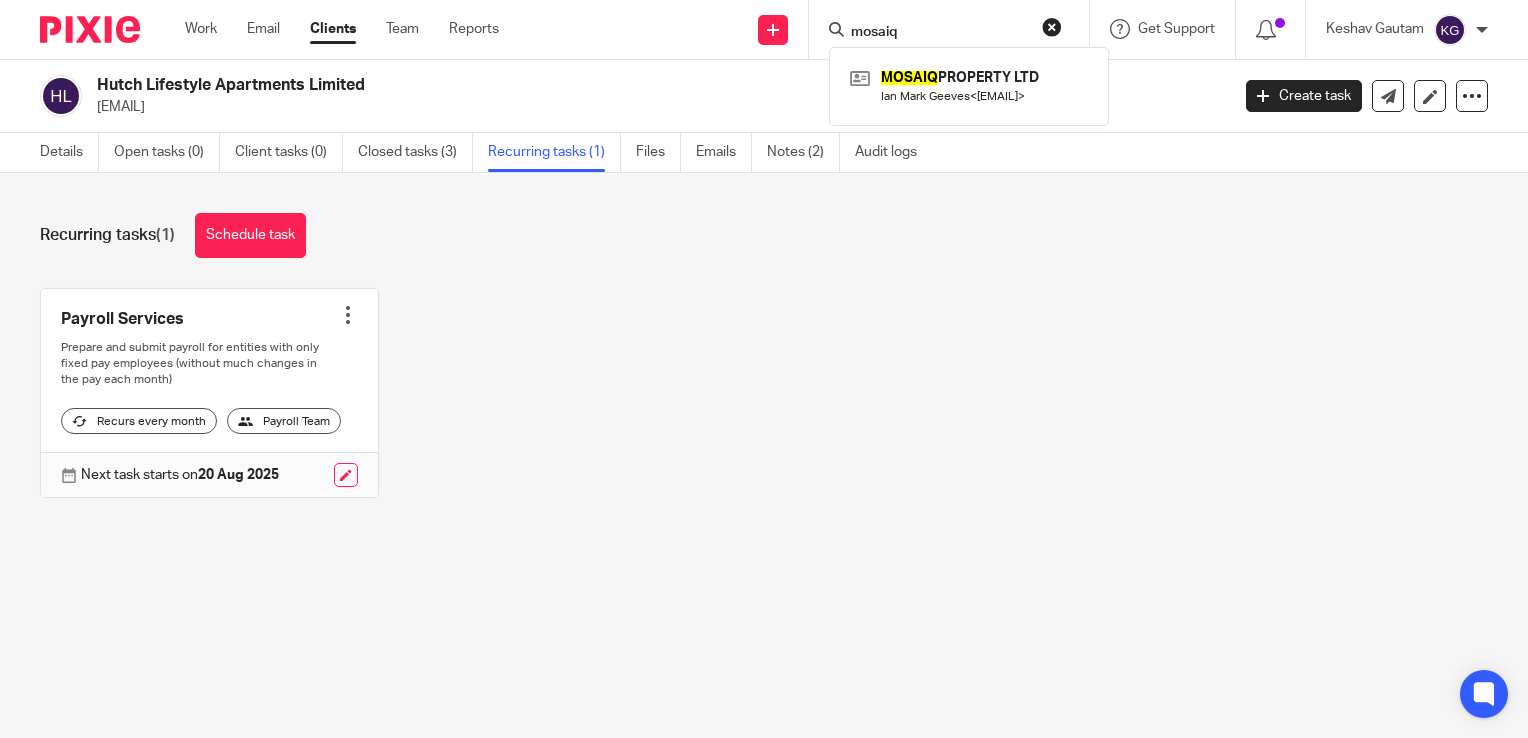 type on "mosaiq" 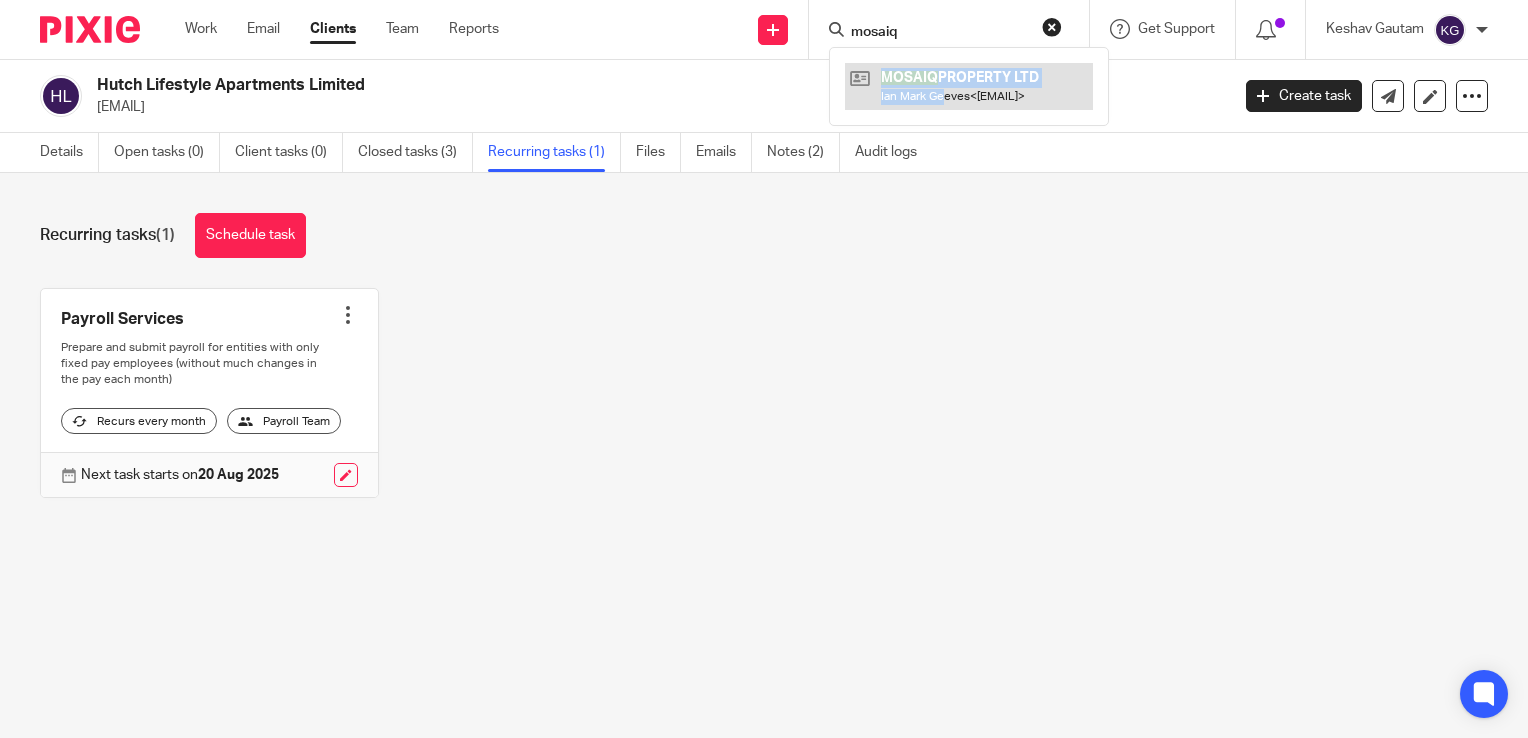 drag, startPoint x: 944, startPoint y: 112, endPoint x: 938, endPoint y: 97, distance: 16.155495 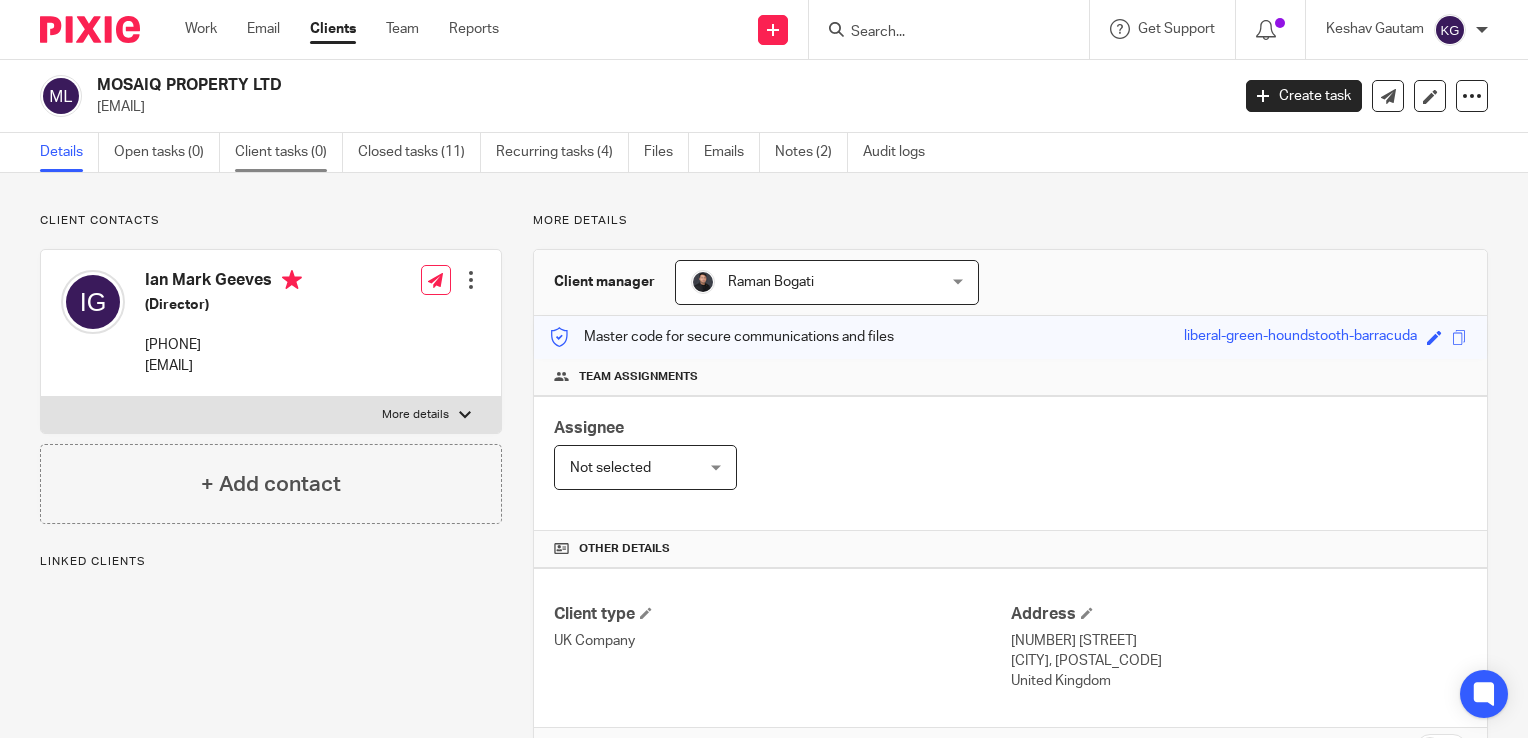 scroll, scrollTop: 0, scrollLeft: 0, axis: both 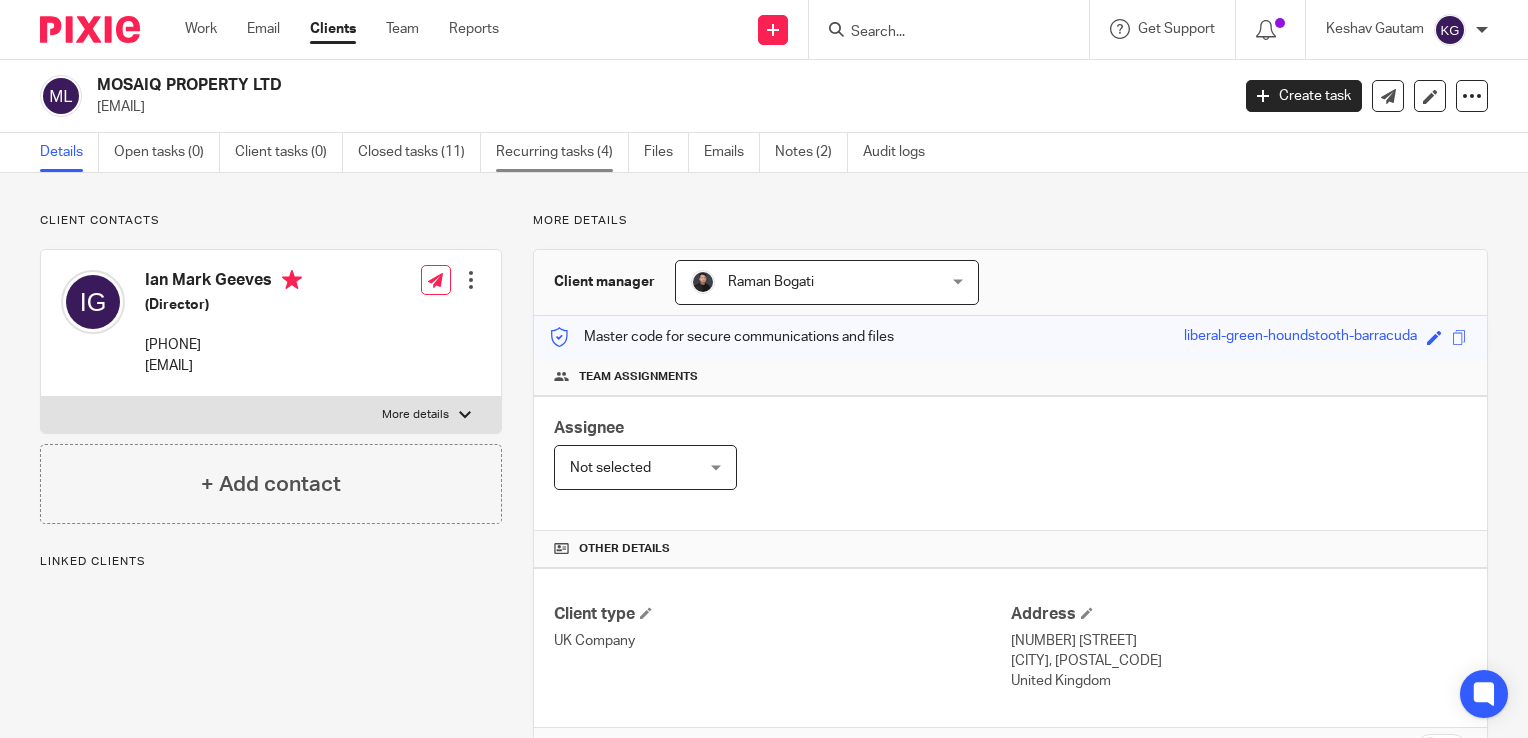 click on "Recurring tasks (4)" at bounding box center [562, 152] 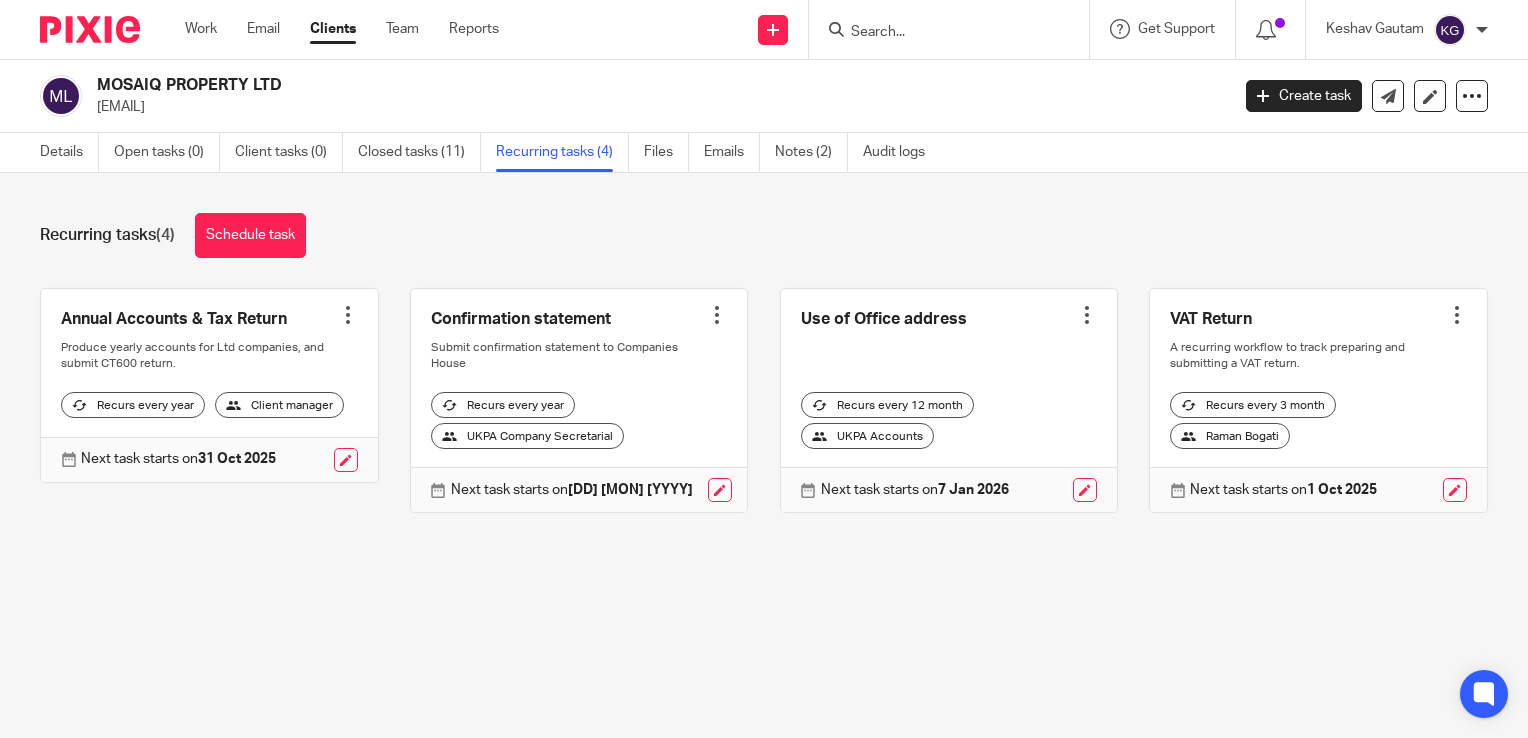 scroll, scrollTop: 0, scrollLeft: 0, axis: both 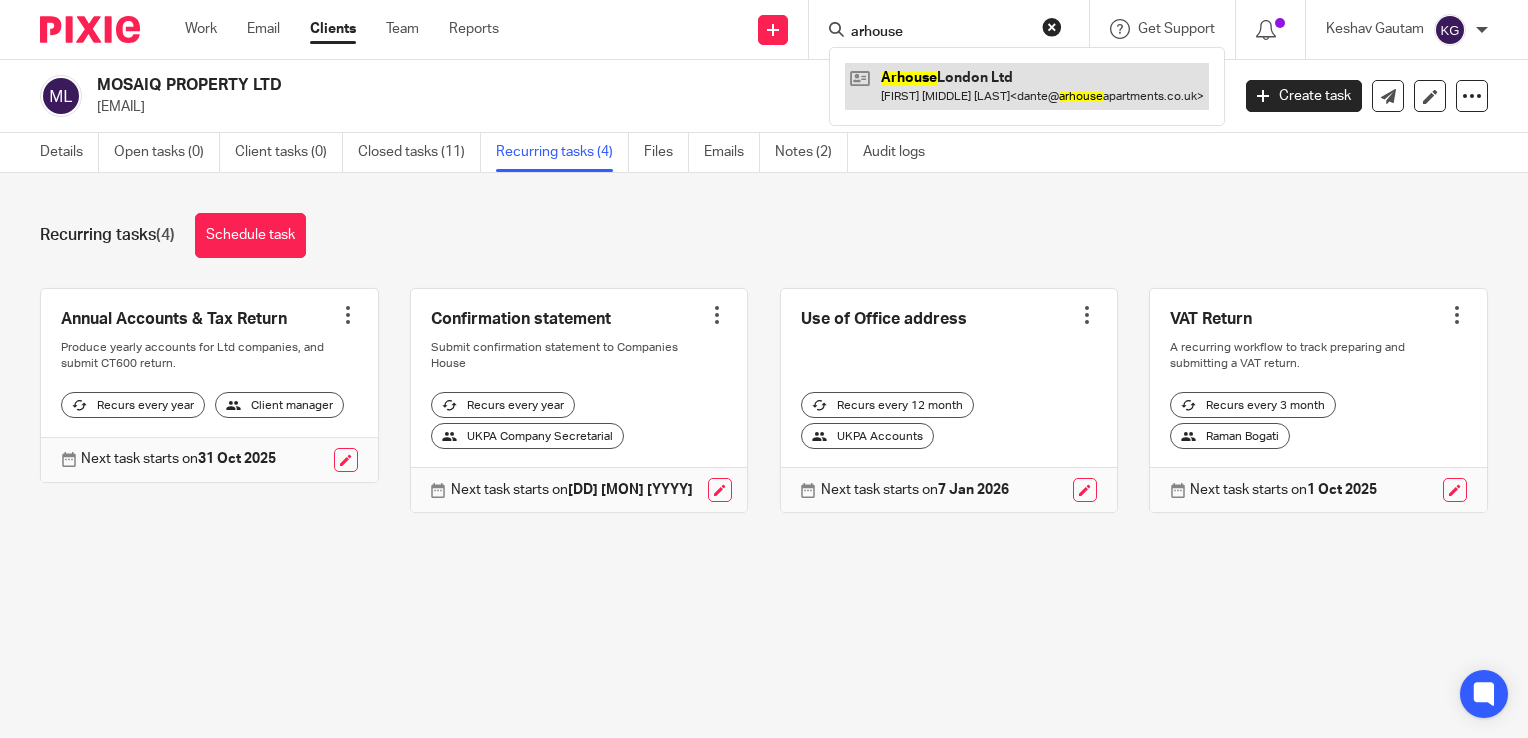 type on "arhouse" 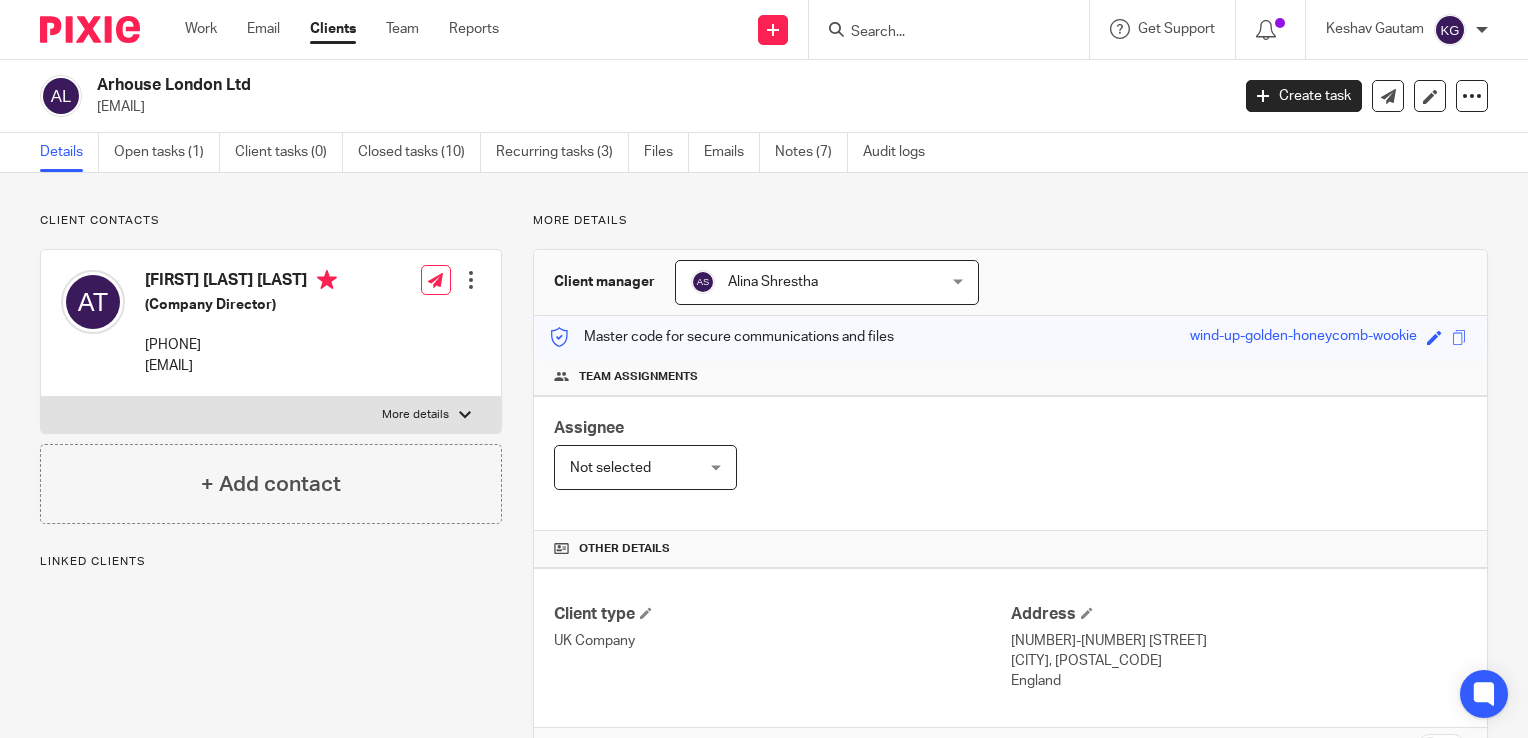scroll, scrollTop: 0, scrollLeft: 0, axis: both 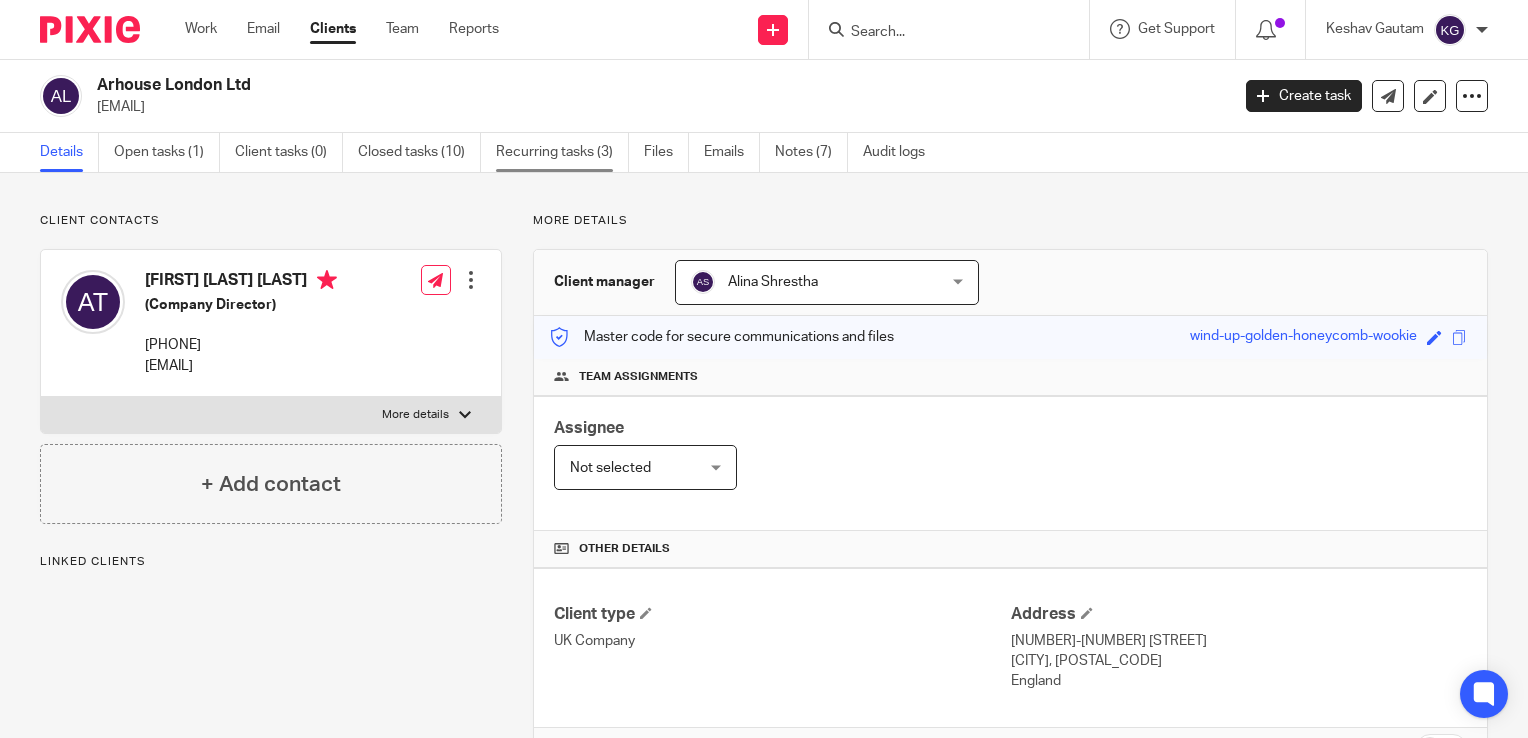 click on "Recurring tasks (3)" at bounding box center [562, 152] 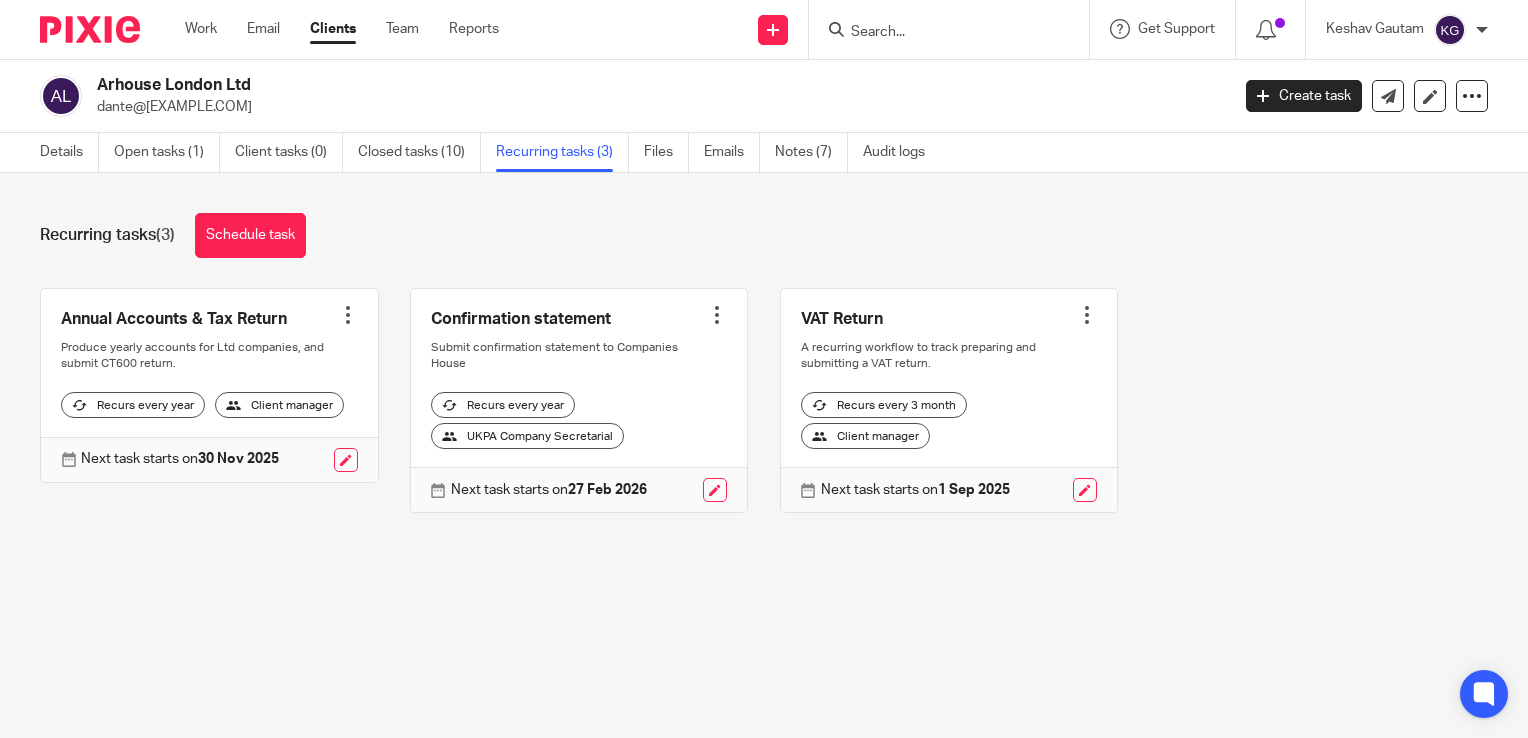 scroll, scrollTop: 0, scrollLeft: 0, axis: both 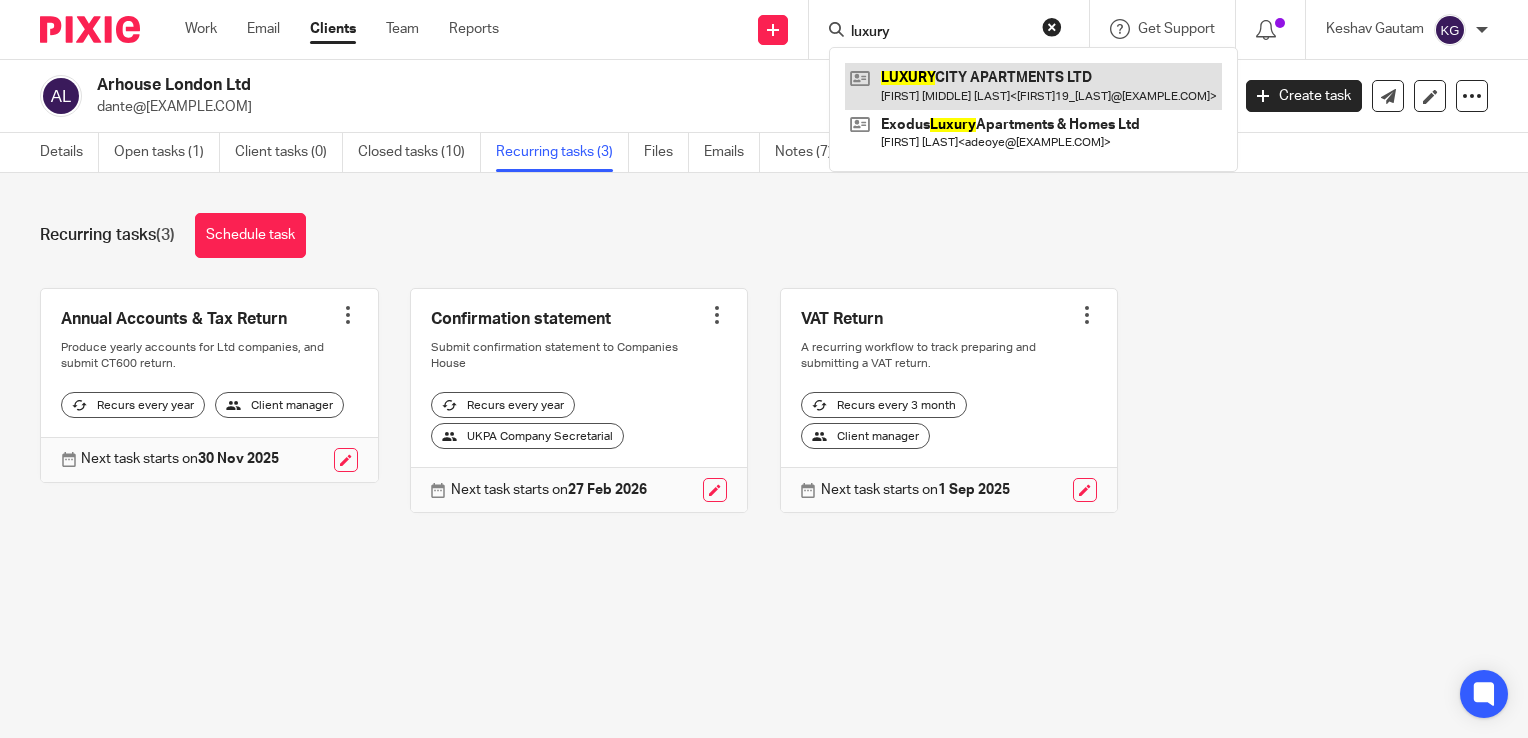 type on "luxury" 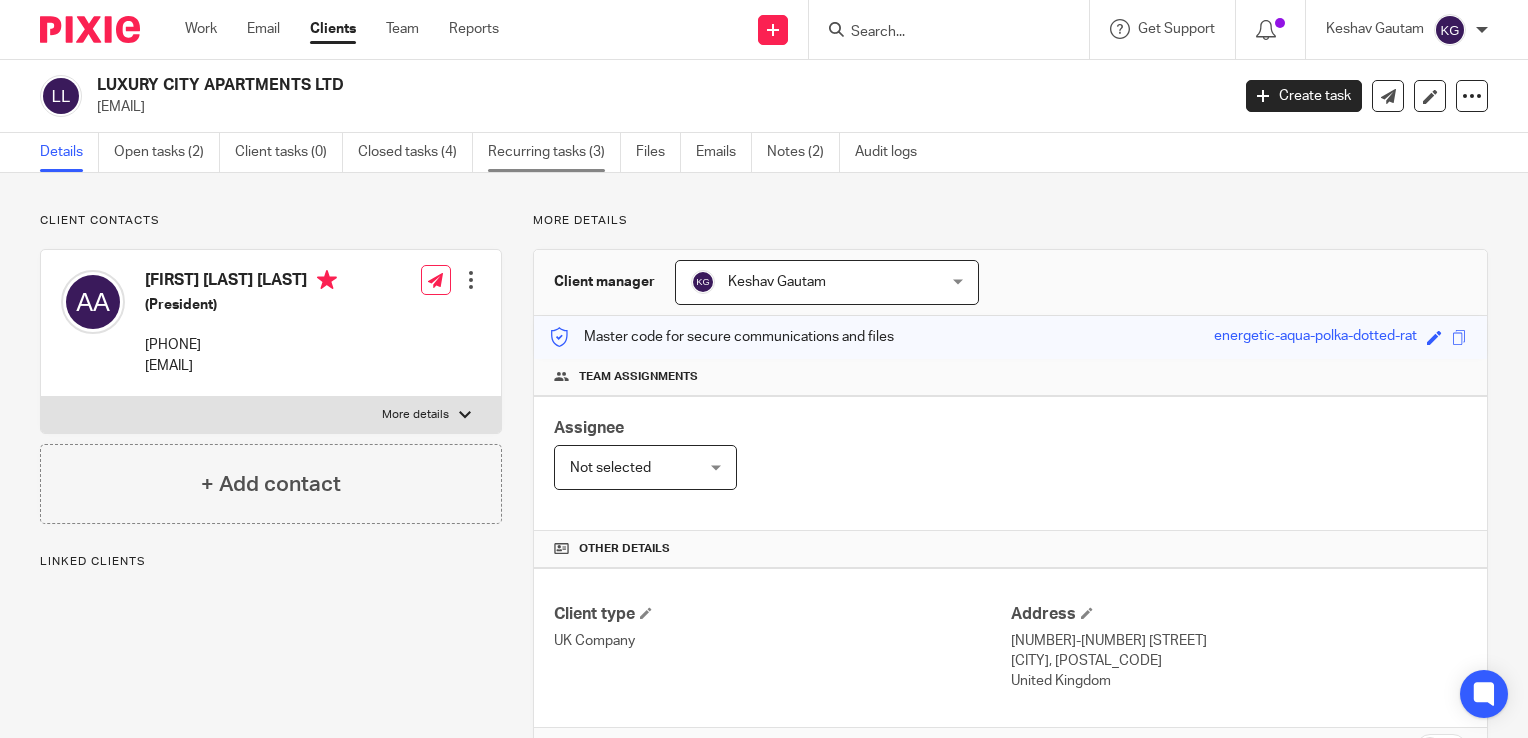 scroll, scrollTop: 0, scrollLeft: 0, axis: both 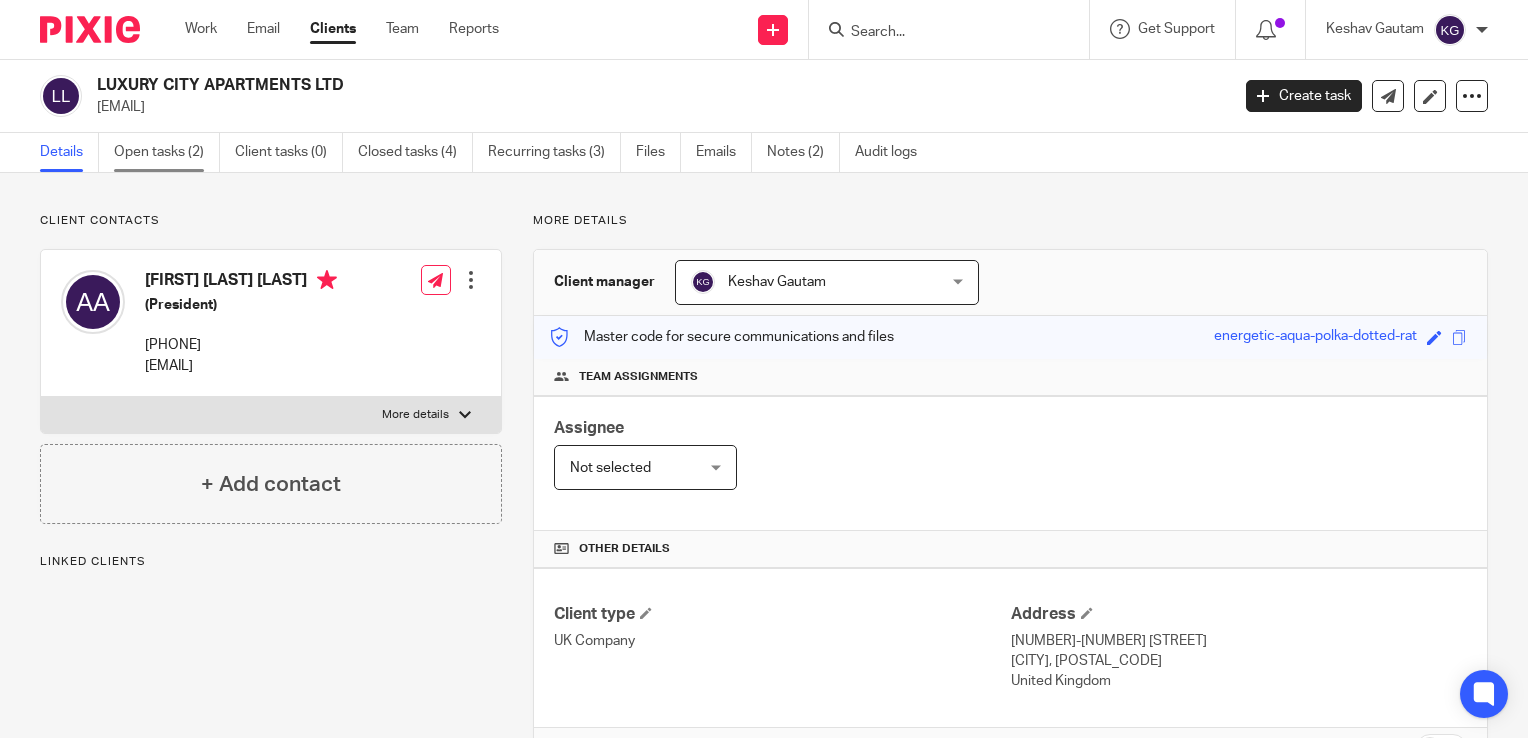 click on "Open tasks (2)" at bounding box center [167, 152] 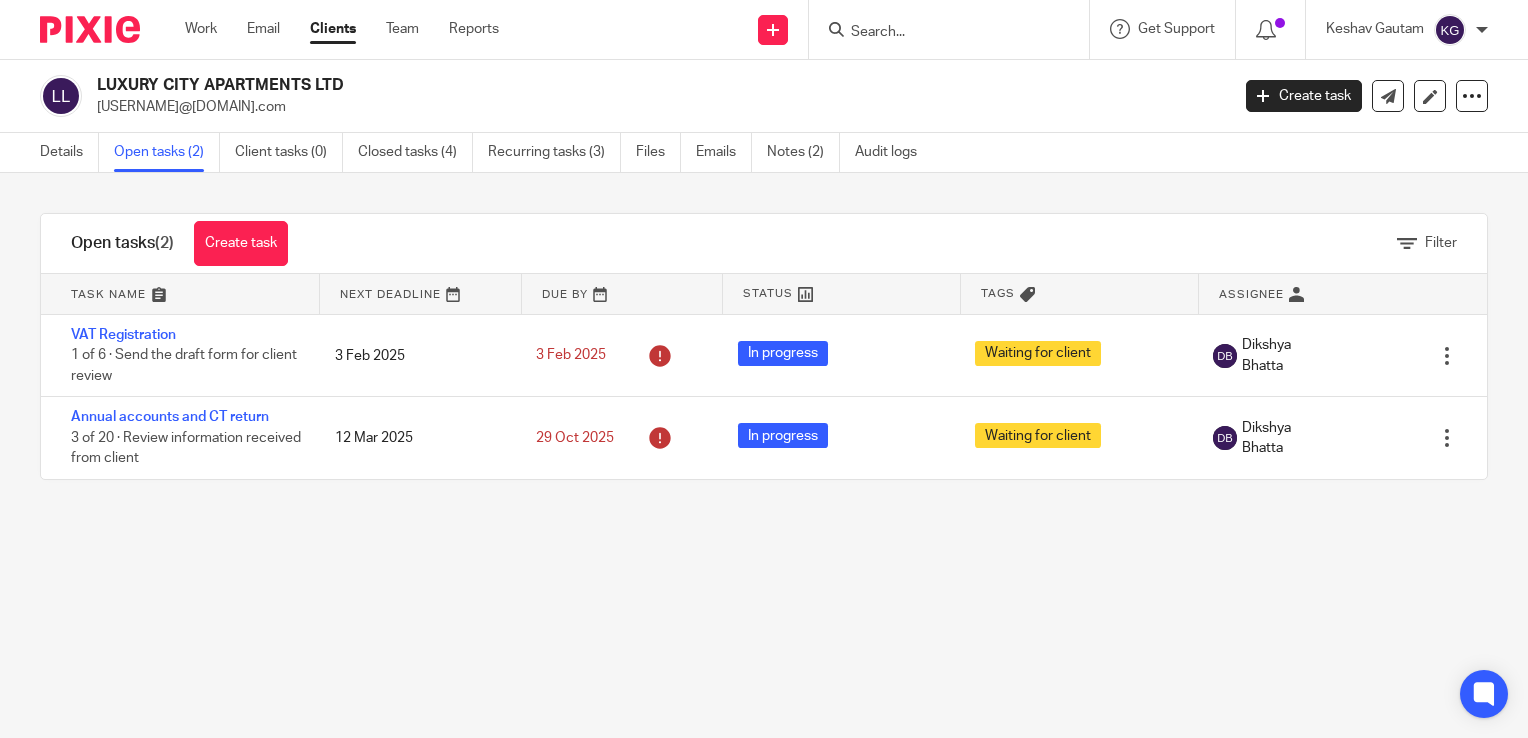 scroll, scrollTop: 0, scrollLeft: 0, axis: both 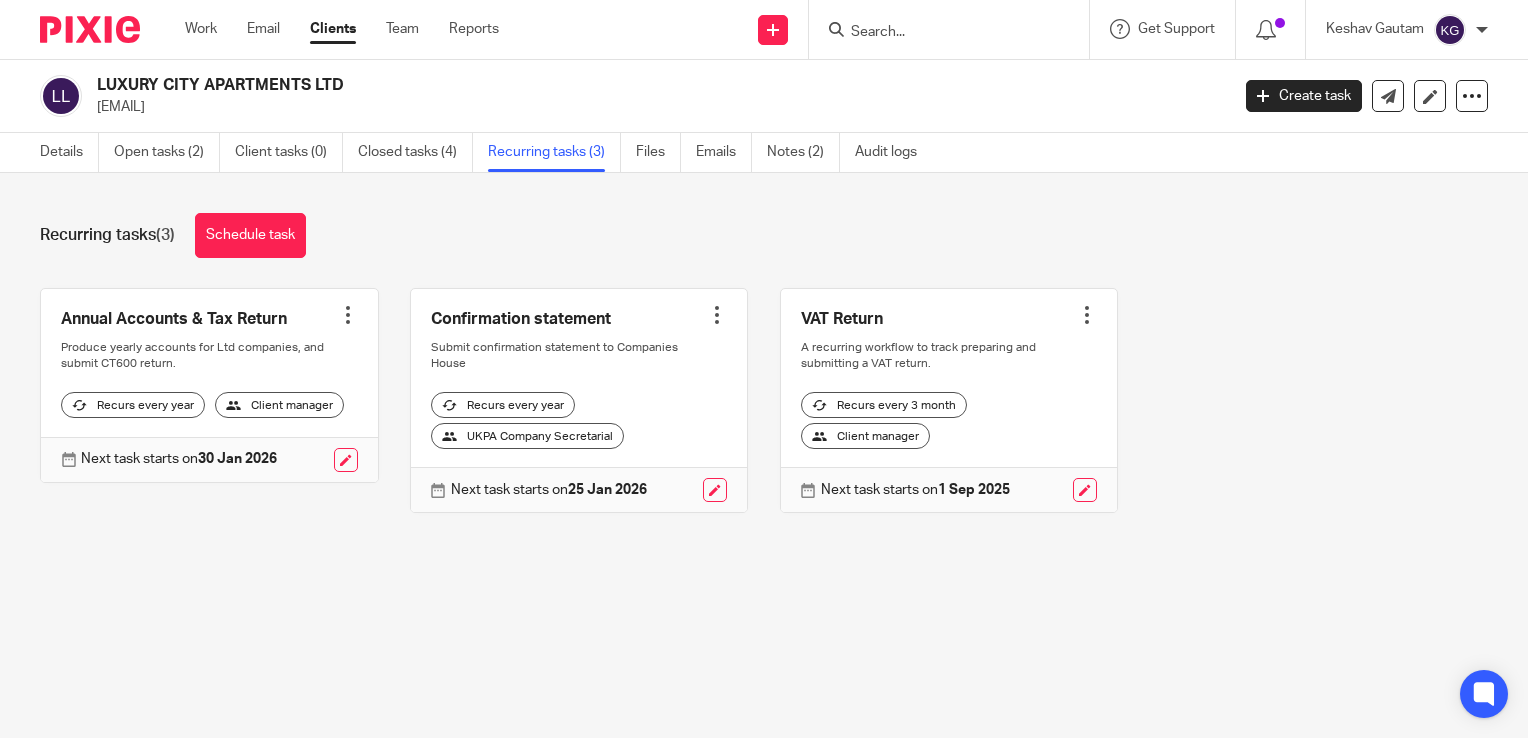click at bounding box center [939, 33] 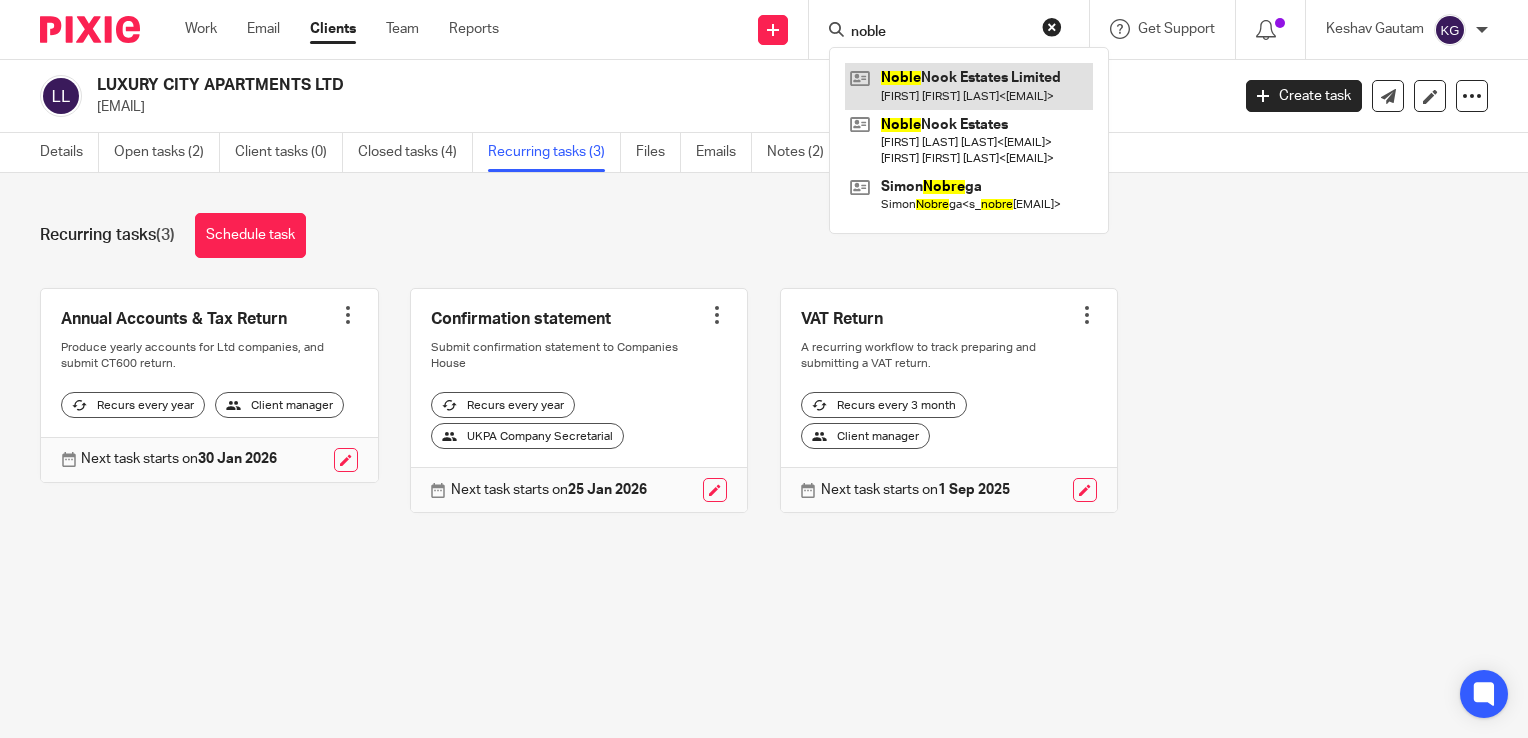 type on "noble" 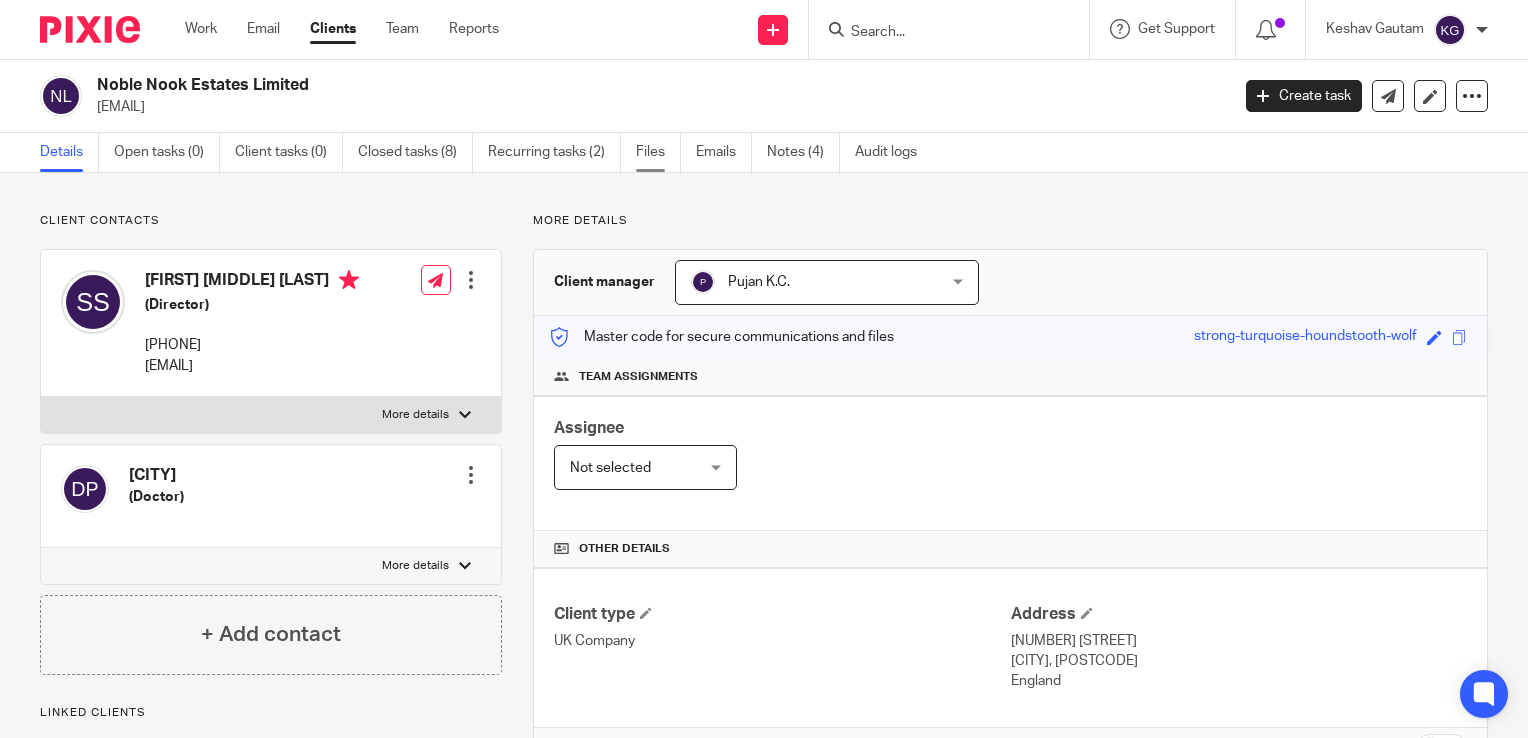 scroll, scrollTop: 0, scrollLeft: 0, axis: both 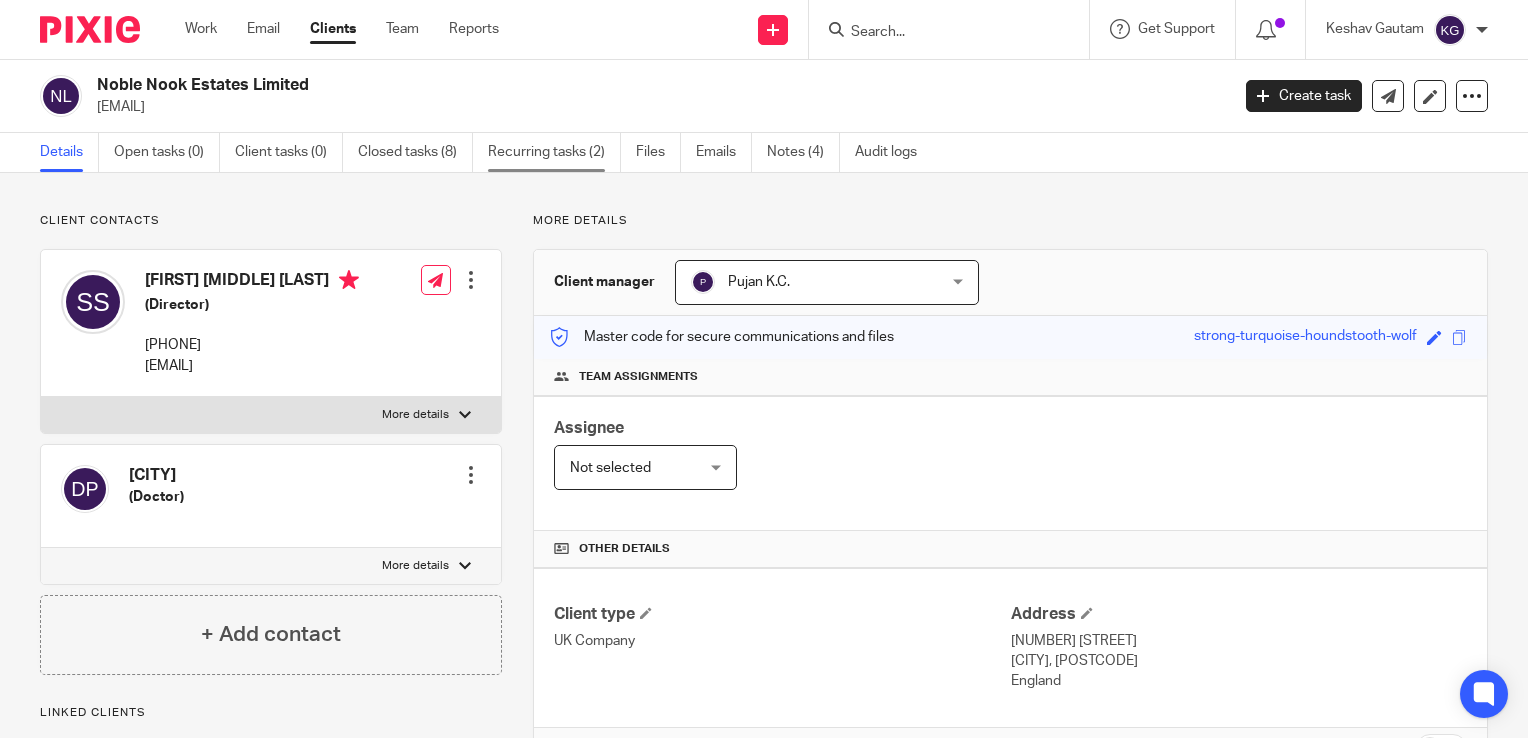 click on "Recurring tasks (2)" at bounding box center [554, 152] 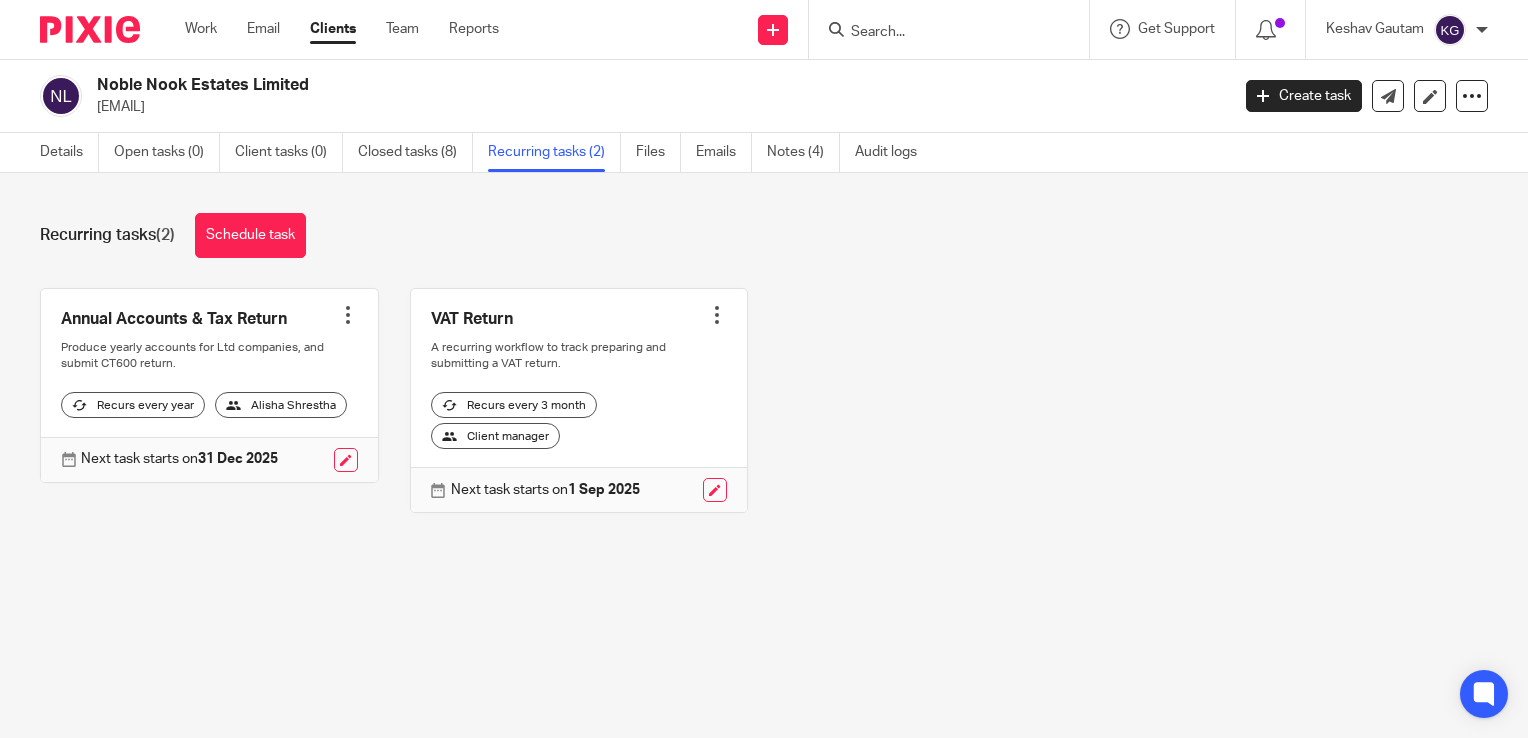 scroll, scrollTop: 0, scrollLeft: 0, axis: both 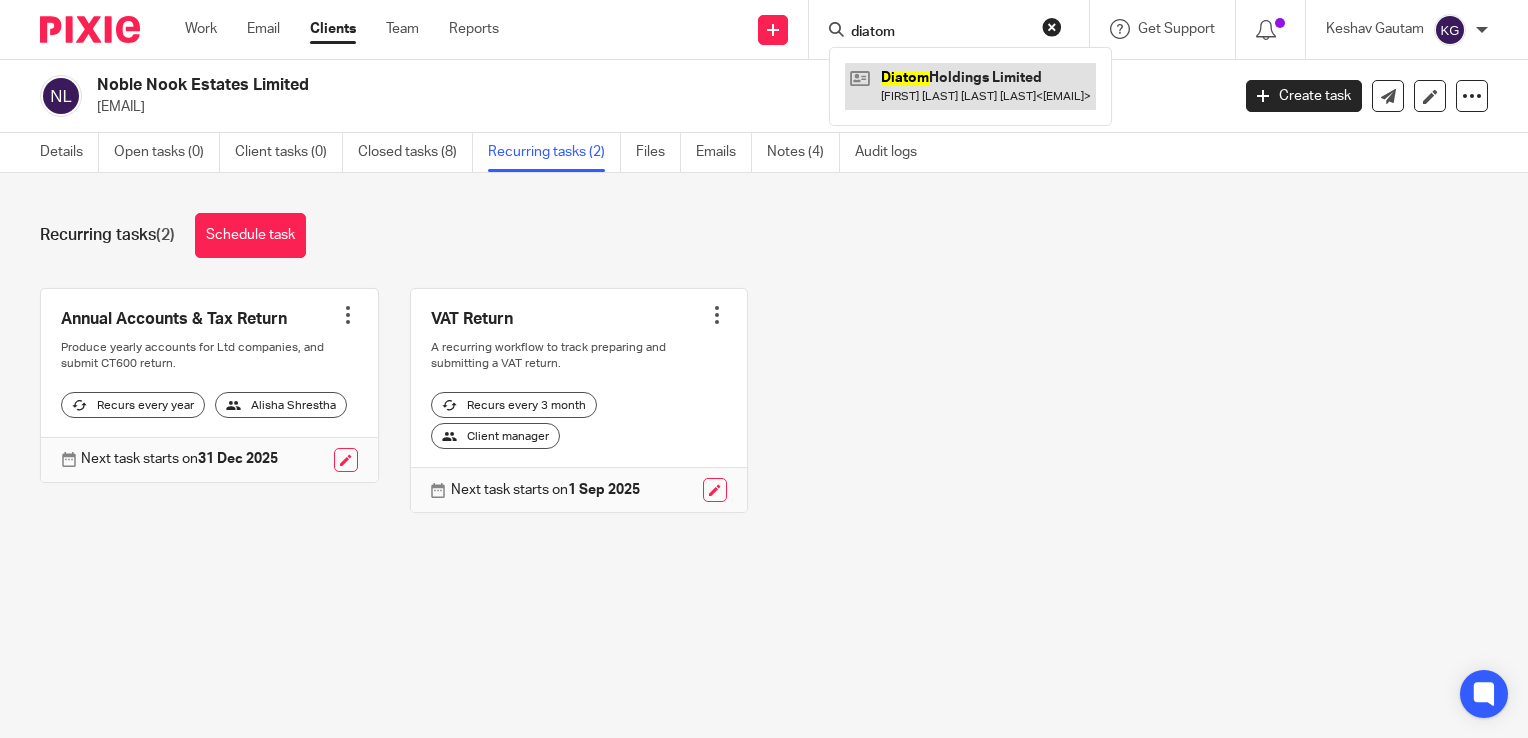 type on "diatom" 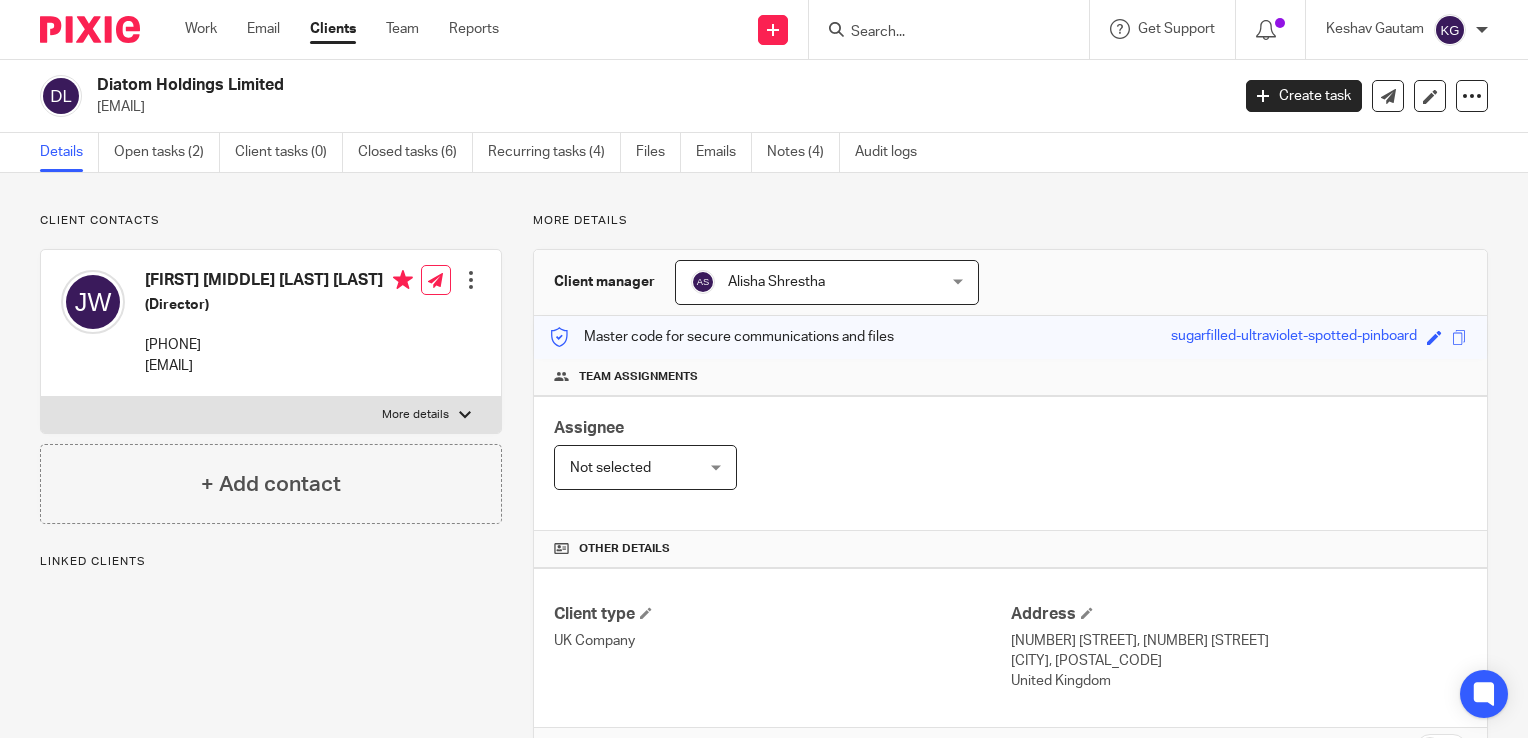 scroll, scrollTop: 0, scrollLeft: 0, axis: both 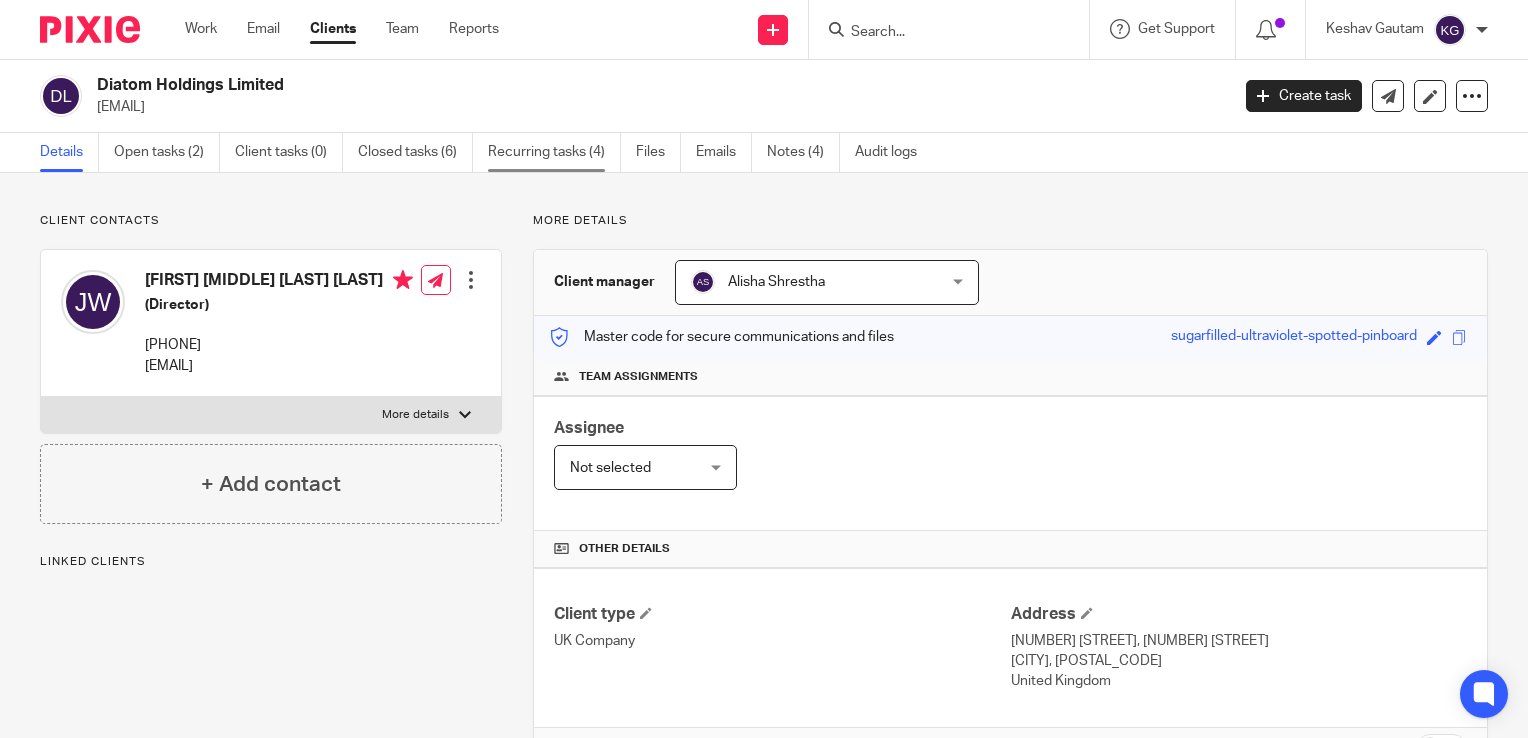 click on "Recurring tasks (4)" at bounding box center (554, 152) 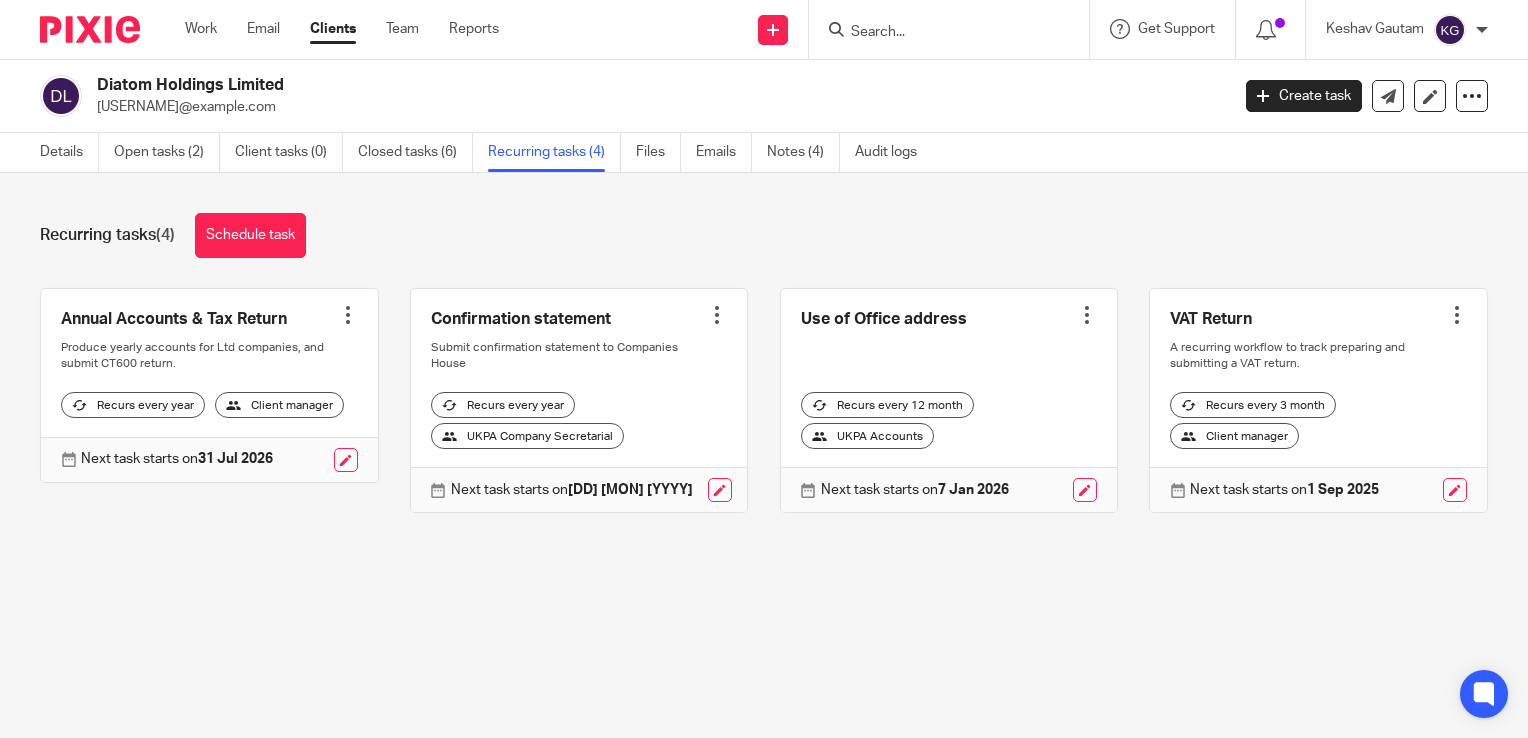scroll, scrollTop: 0, scrollLeft: 0, axis: both 